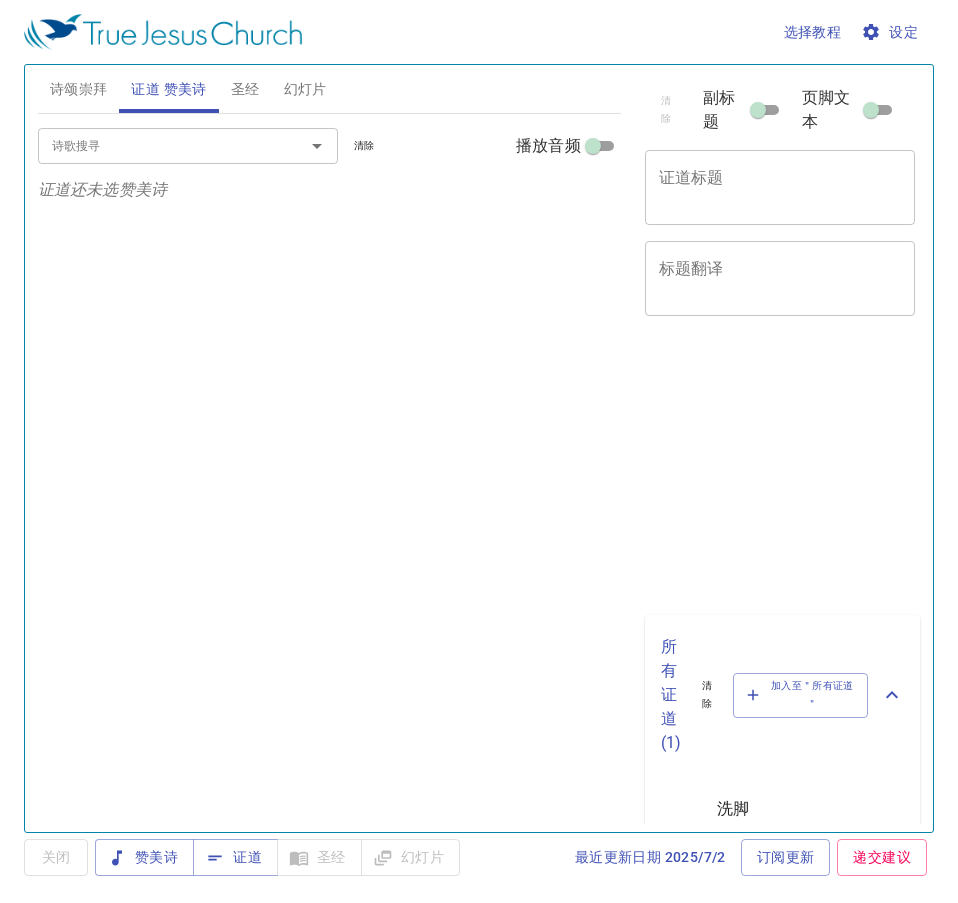 scroll, scrollTop: 0, scrollLeft: 0, axis: both 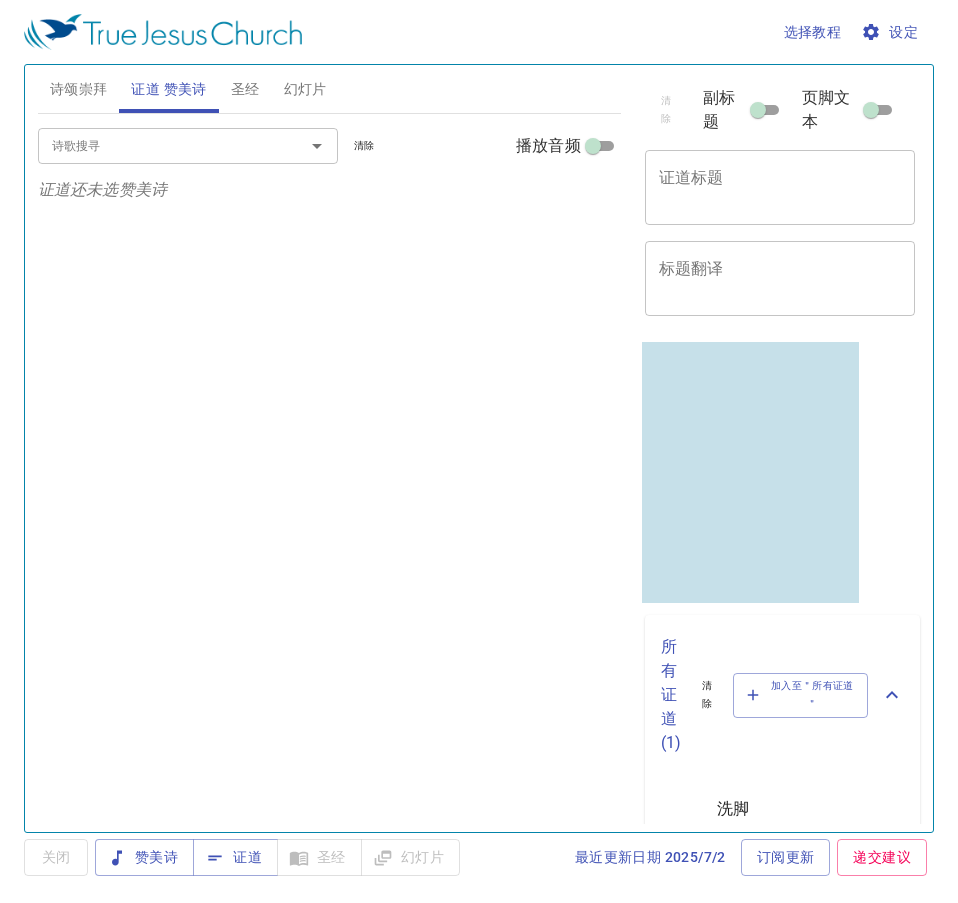 click on "诗颂崇拜" at bounding box center (79, 89) 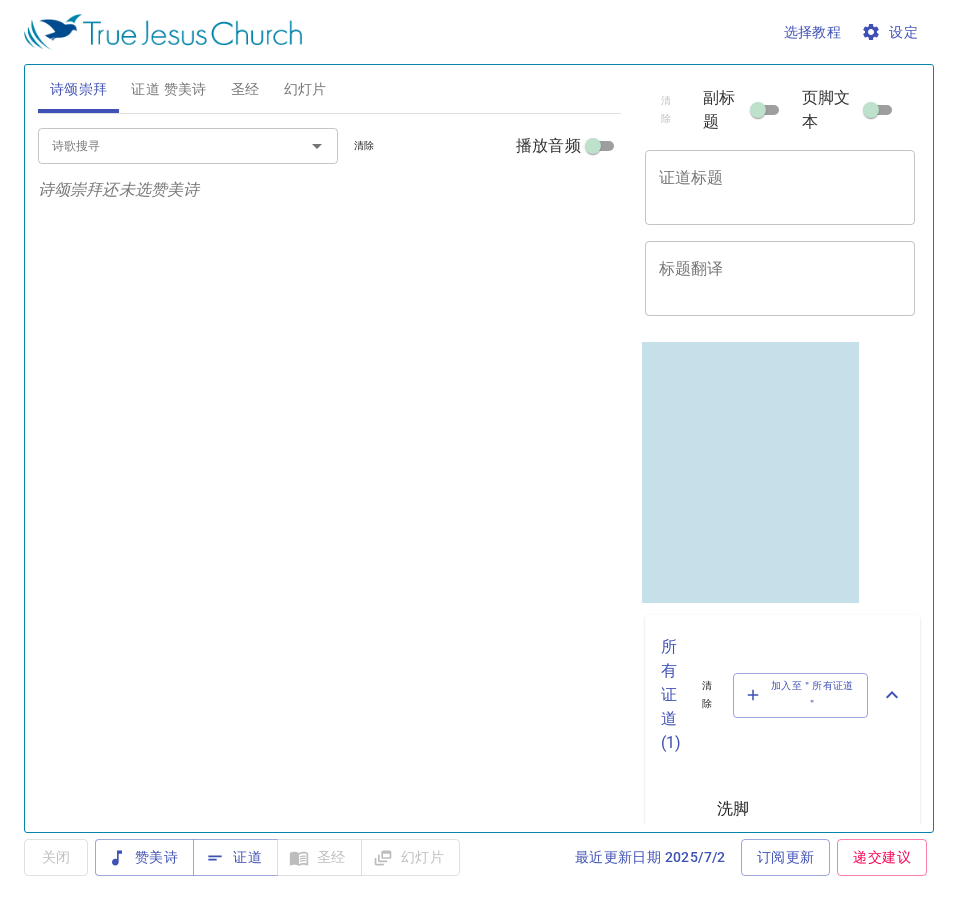 click on "诗歌搜寻" at bounding box center (158, 145) 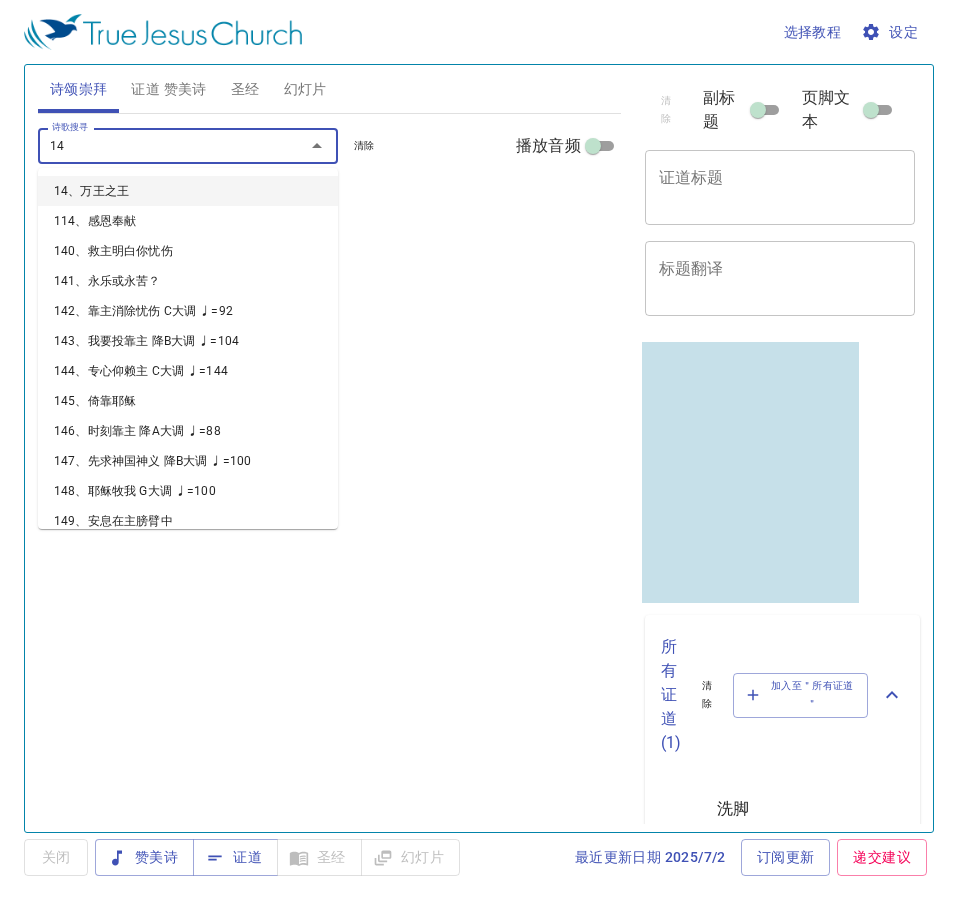 type on "149" 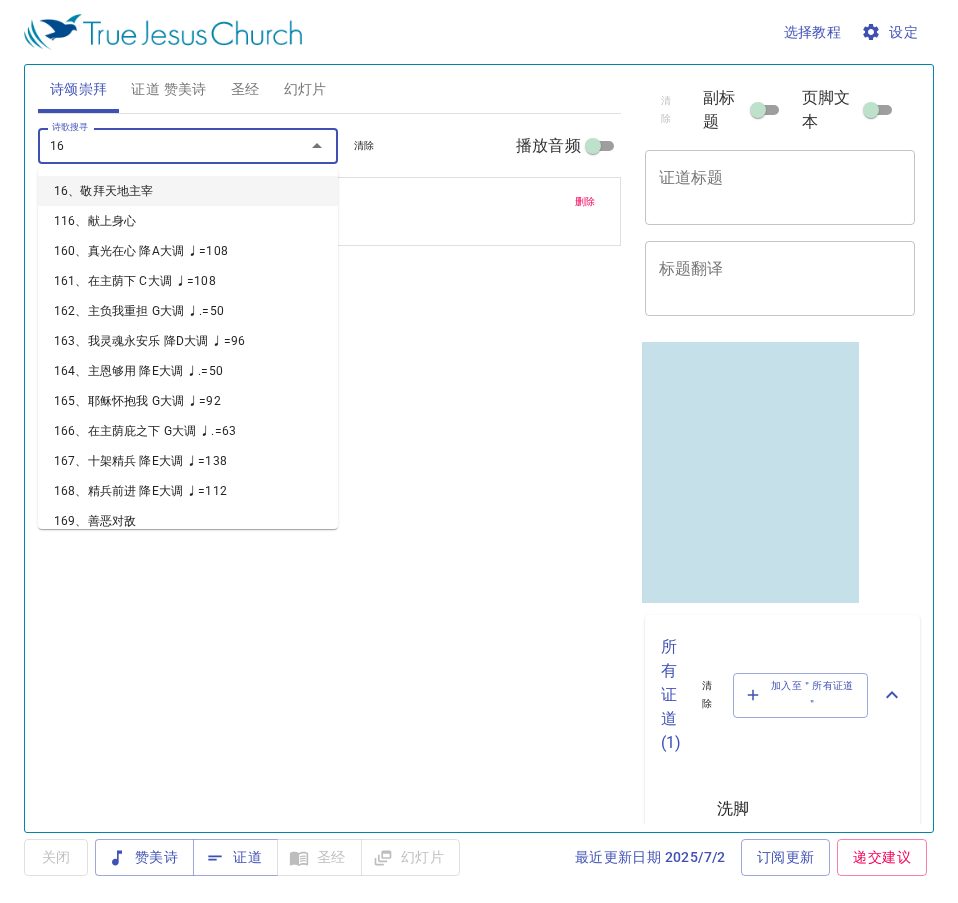 type on "162" 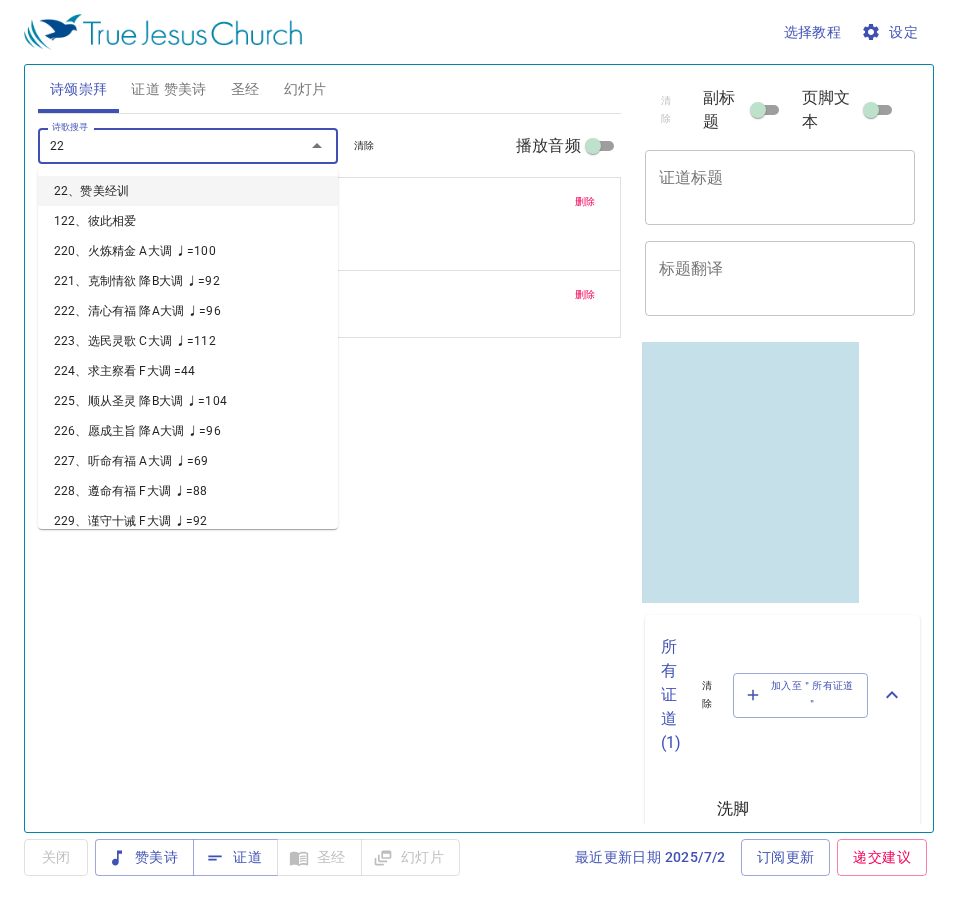 type on "224" 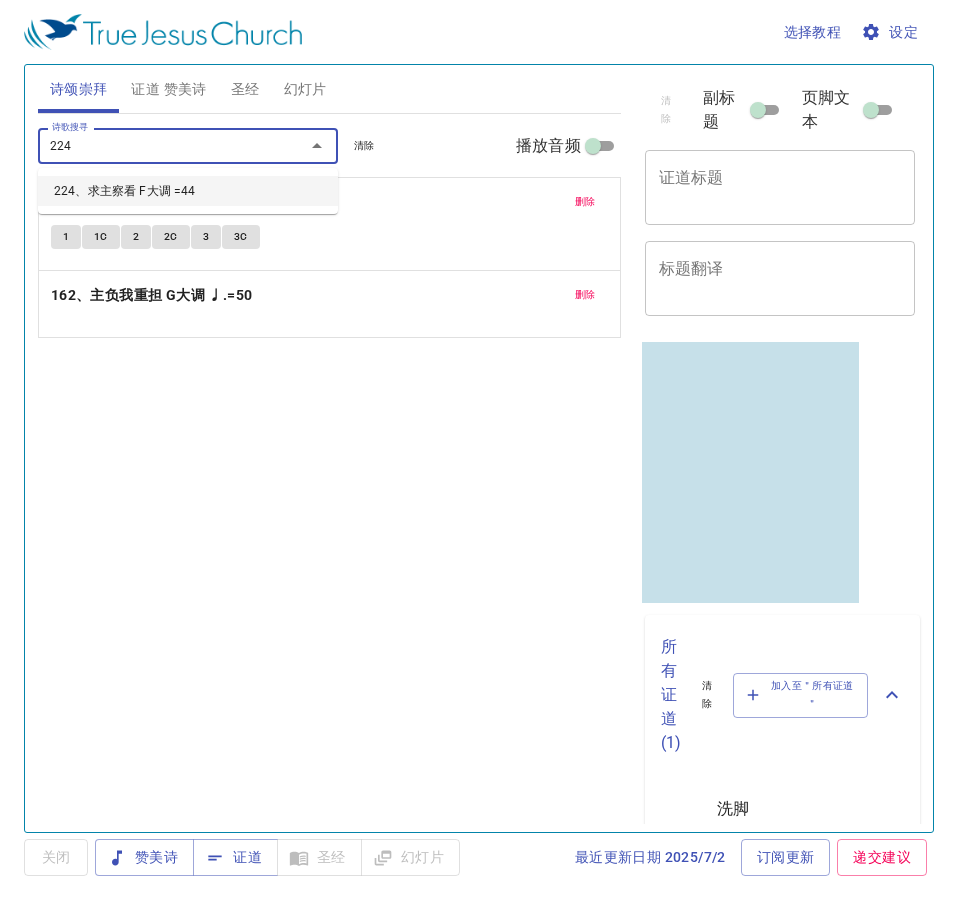 type 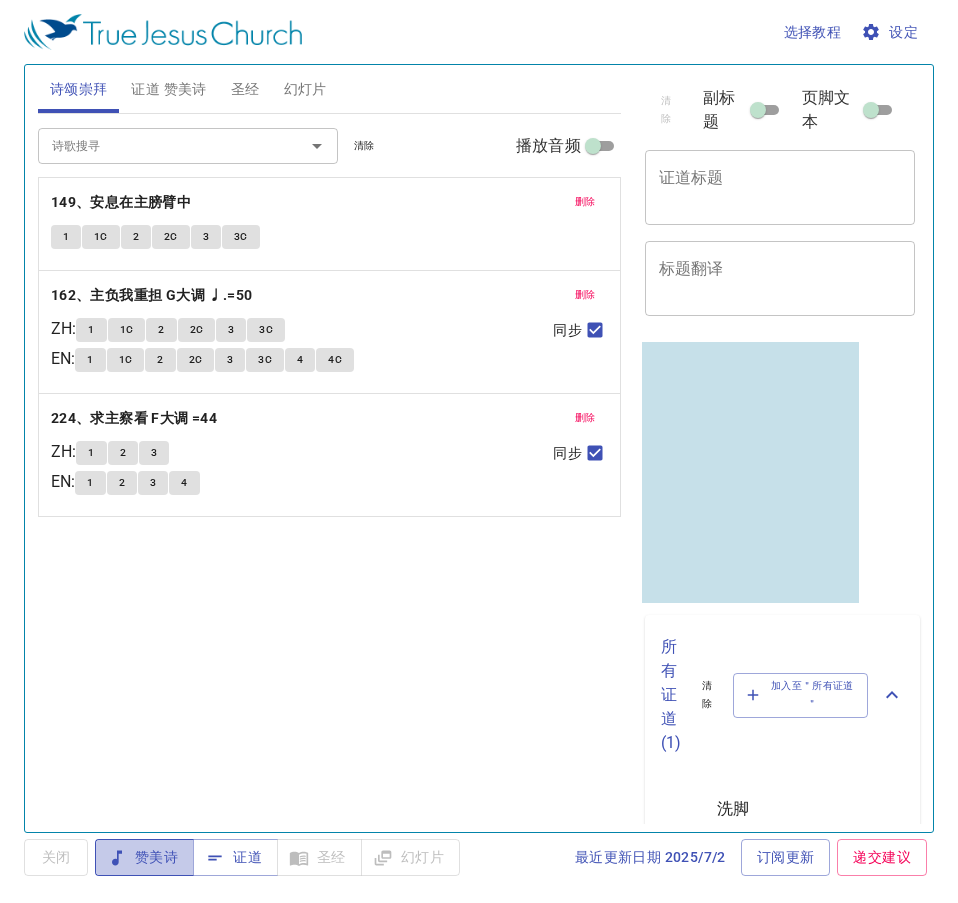 click on "赞美诗" at bounding box center (144, 857) 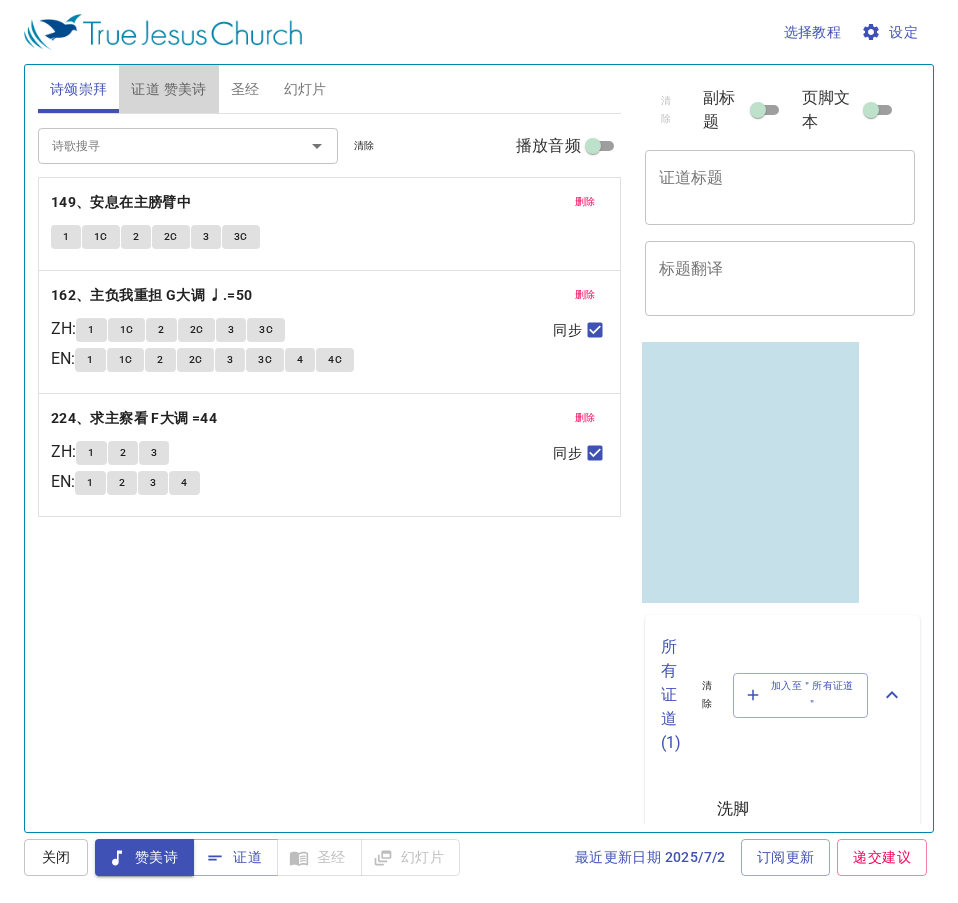 click on "证道 赞美诗" at bounding box center [168, 89] 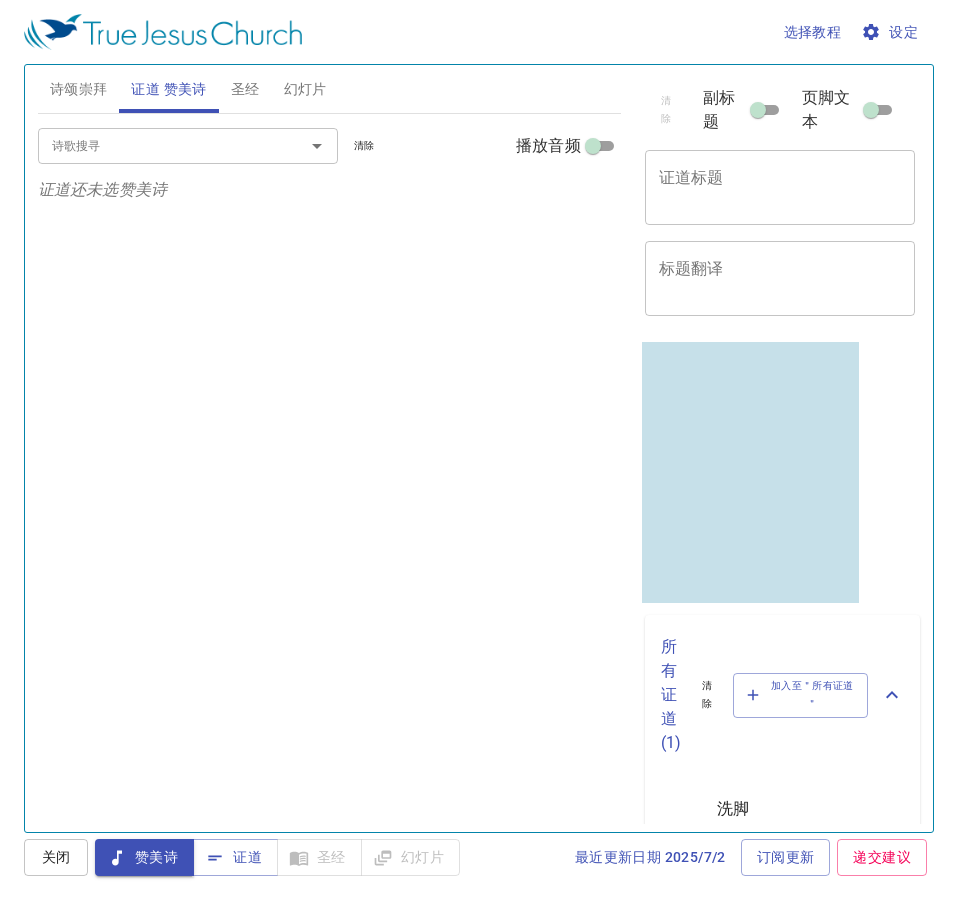 click on "诗颂崇拜" at bounding box center (79, 89) 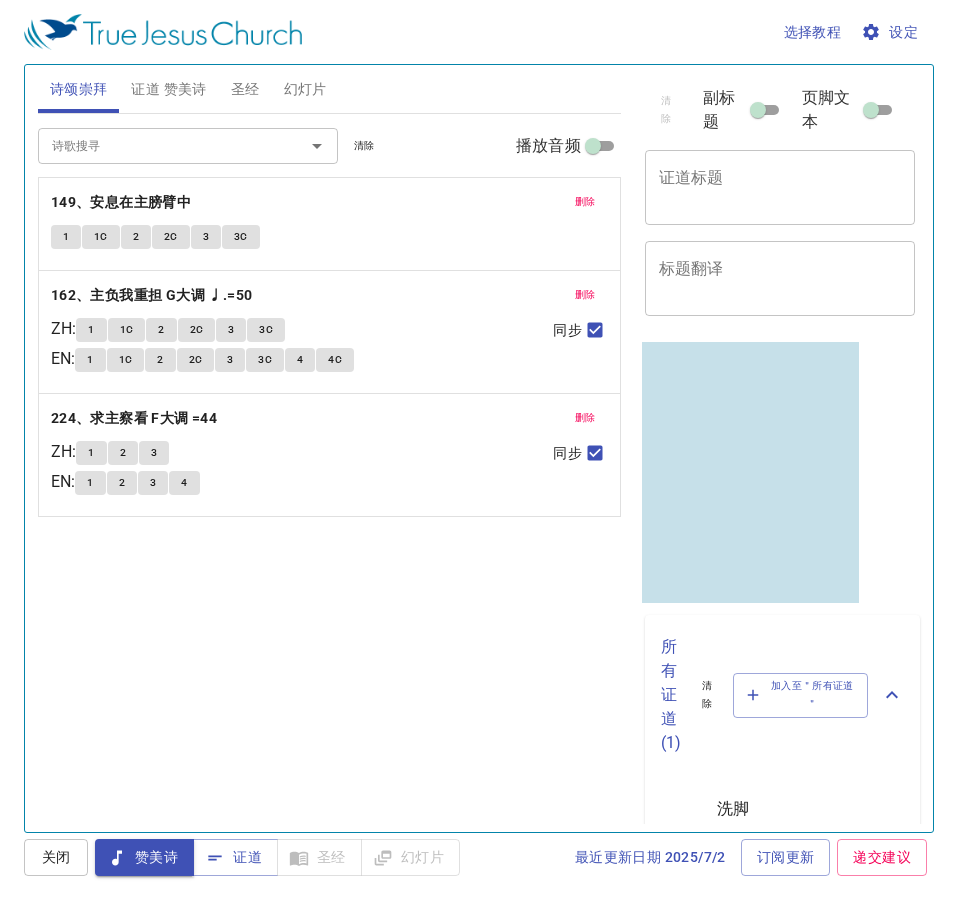 click on "1" at bounding box center (66, 237) 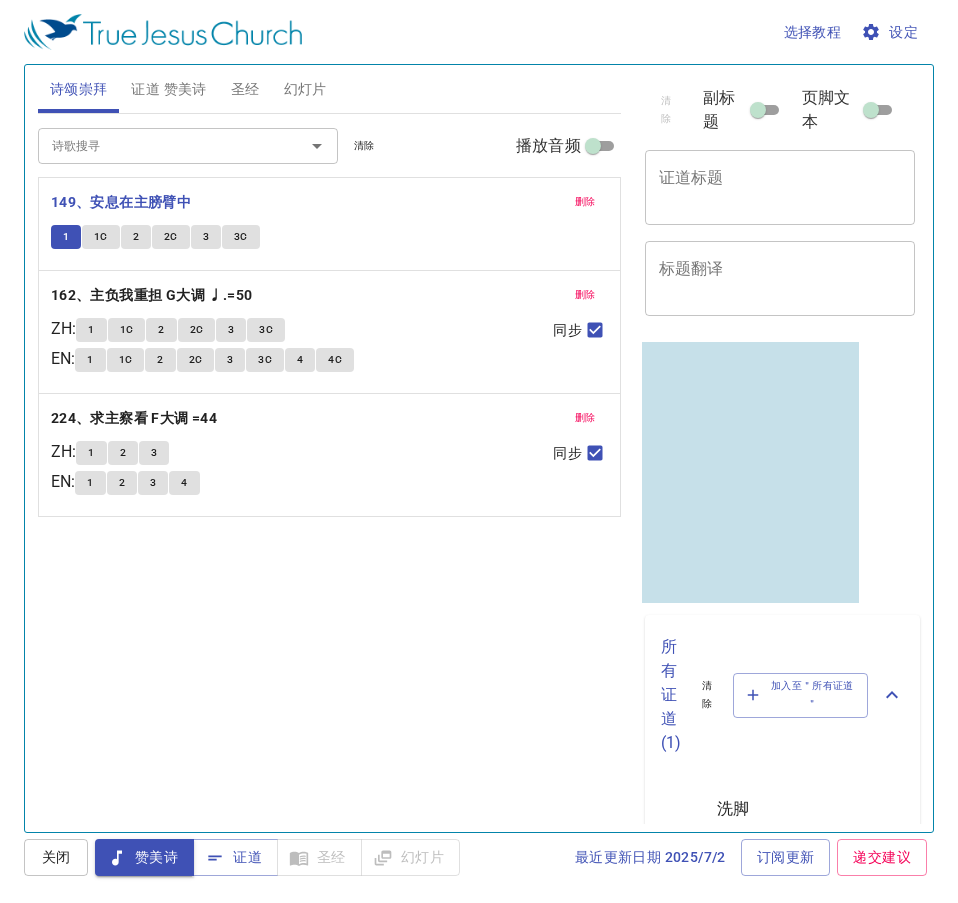 click on "1 1C 2 2C 3 3C" 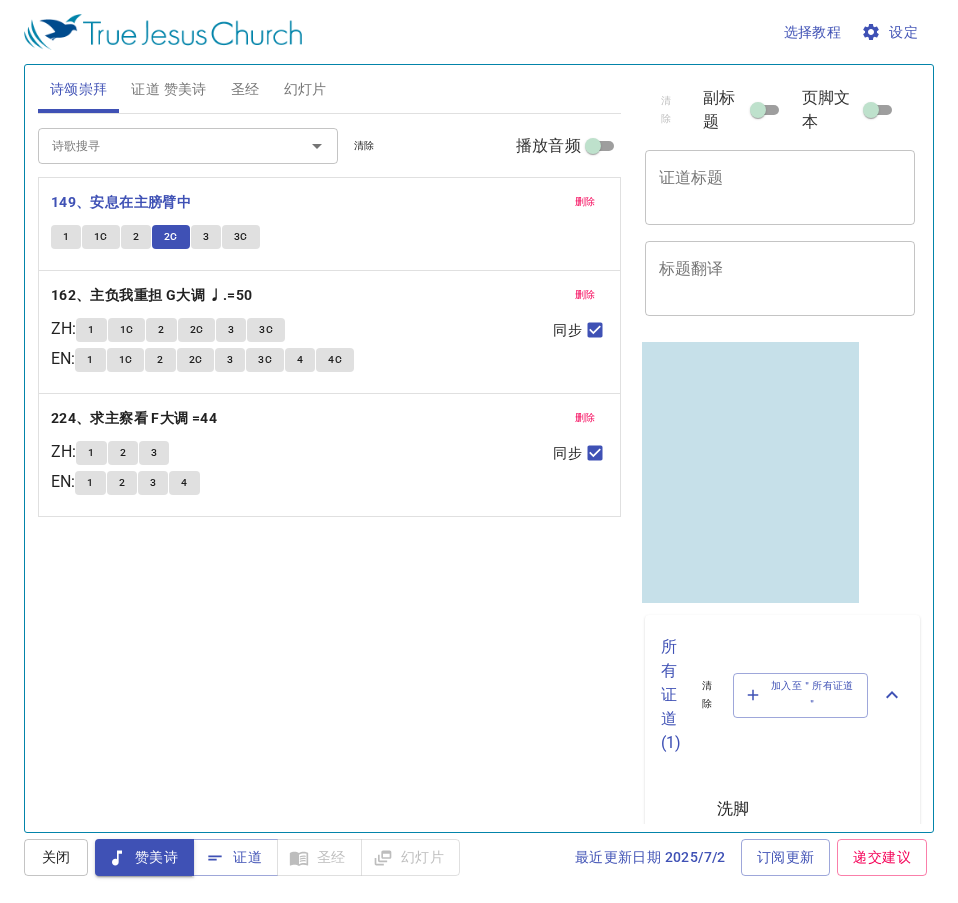 click on "3" at bounding box center (206, 237) 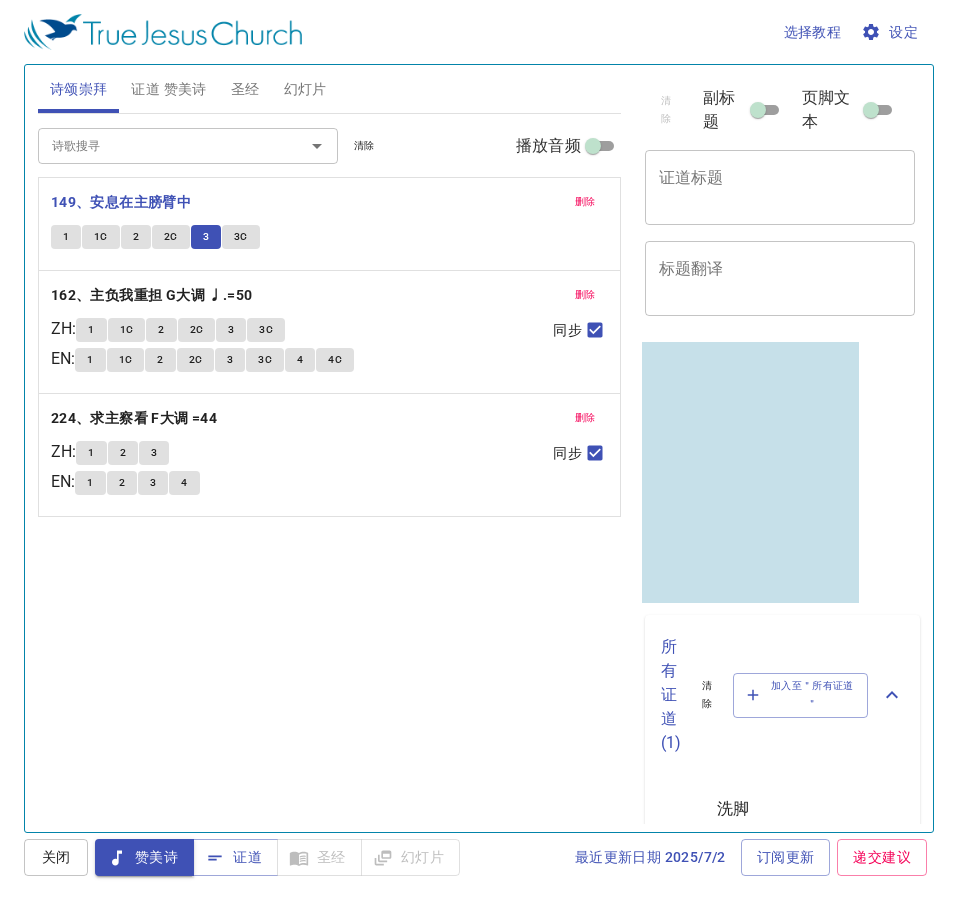 click on "3C" at bounding box center (241, 237) 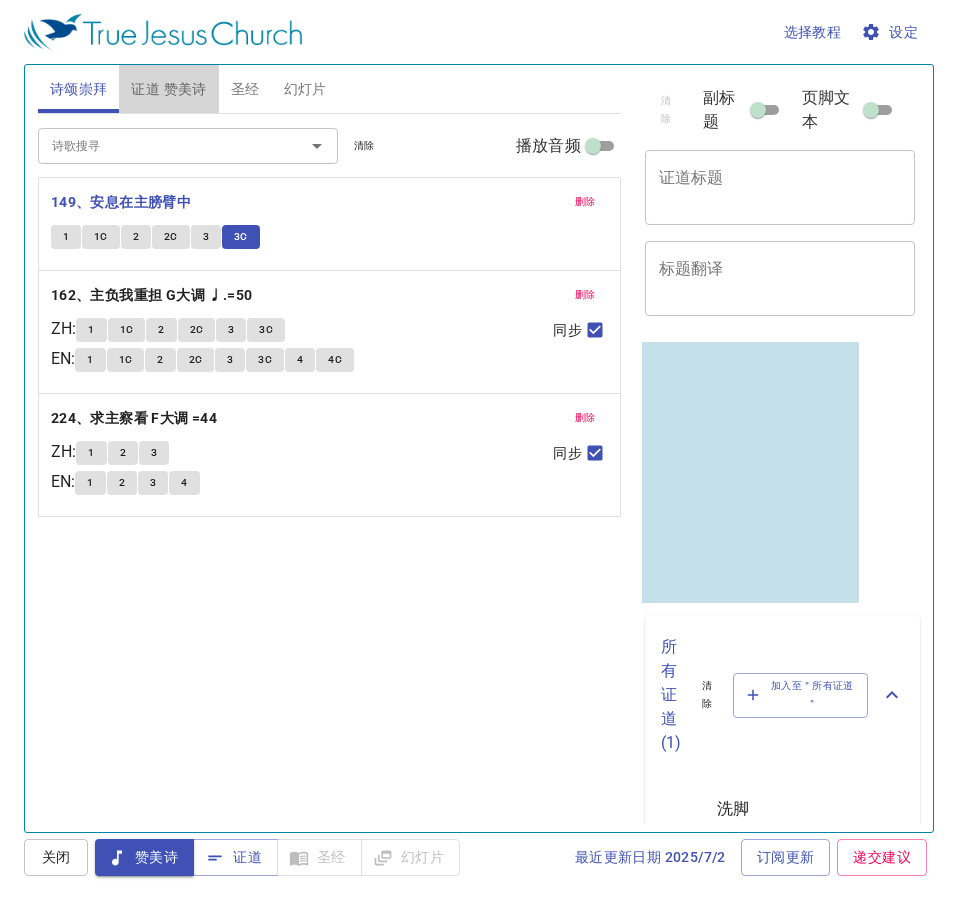 click on "证道 赞美诗" at bounding box center (168, 89) 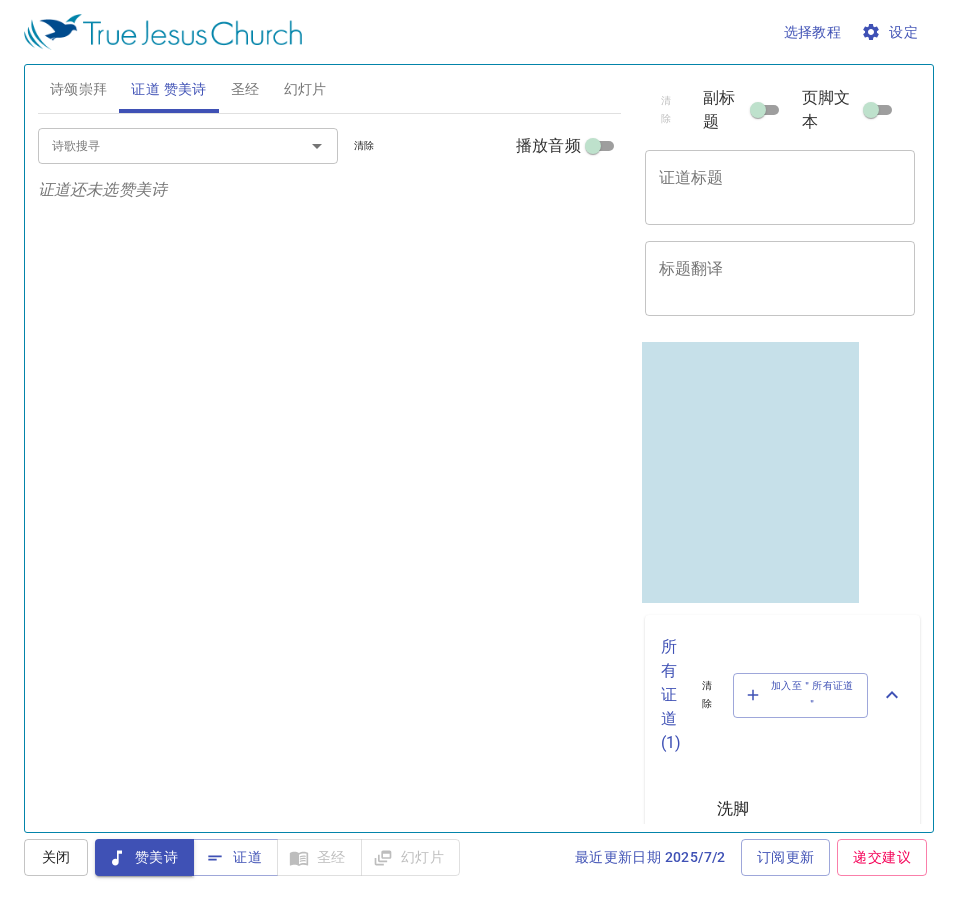click on "诗歌搜寻" at bounding box center (188, 145) 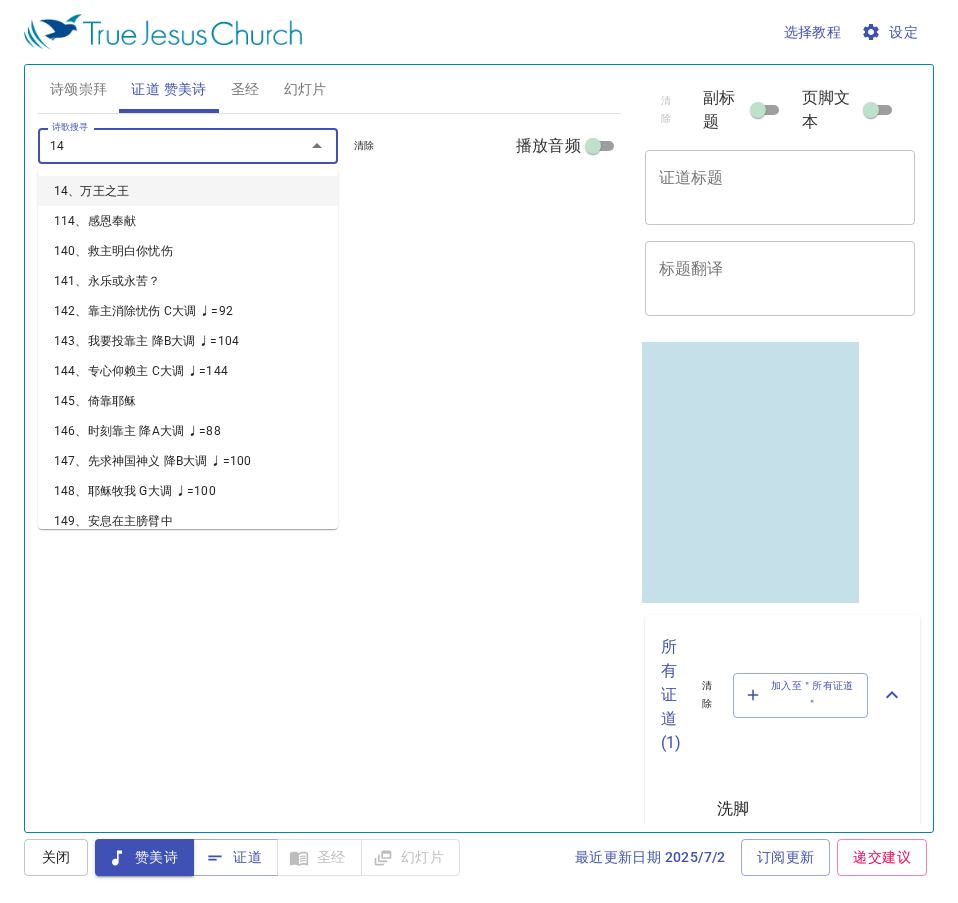 type on "146" 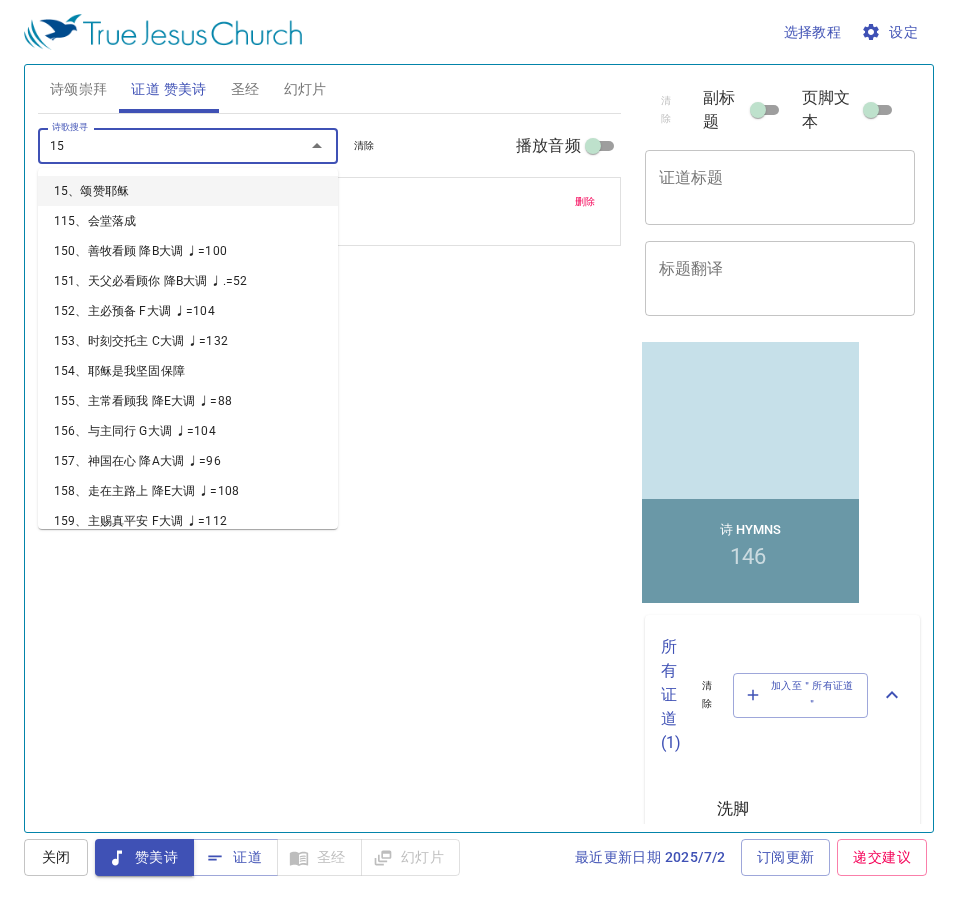 type on "153" 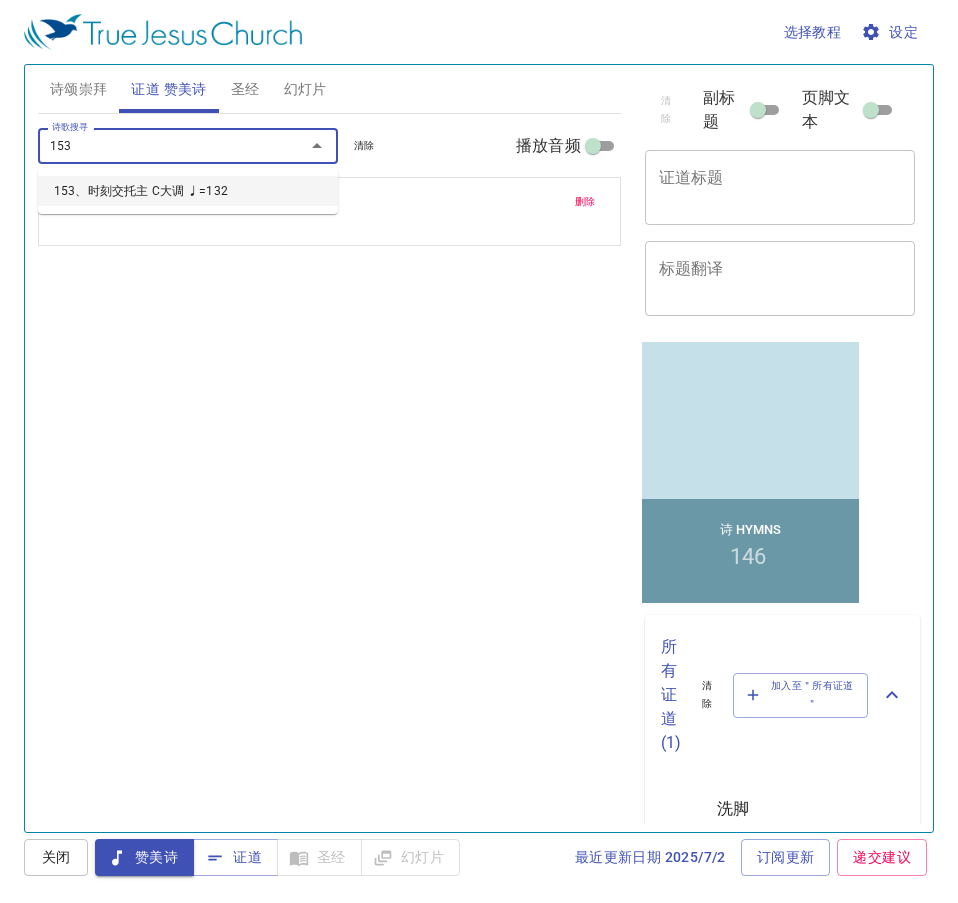 type 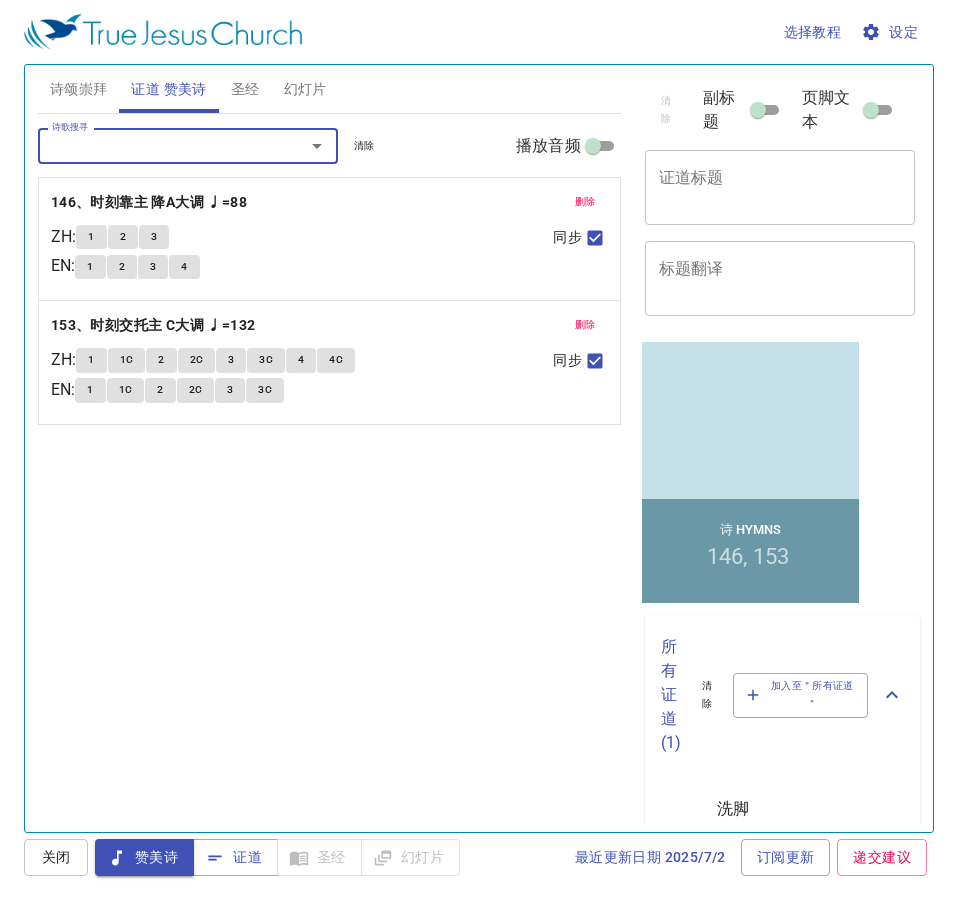 click on "诗颂崇拜" at bounding box center (79, 89) 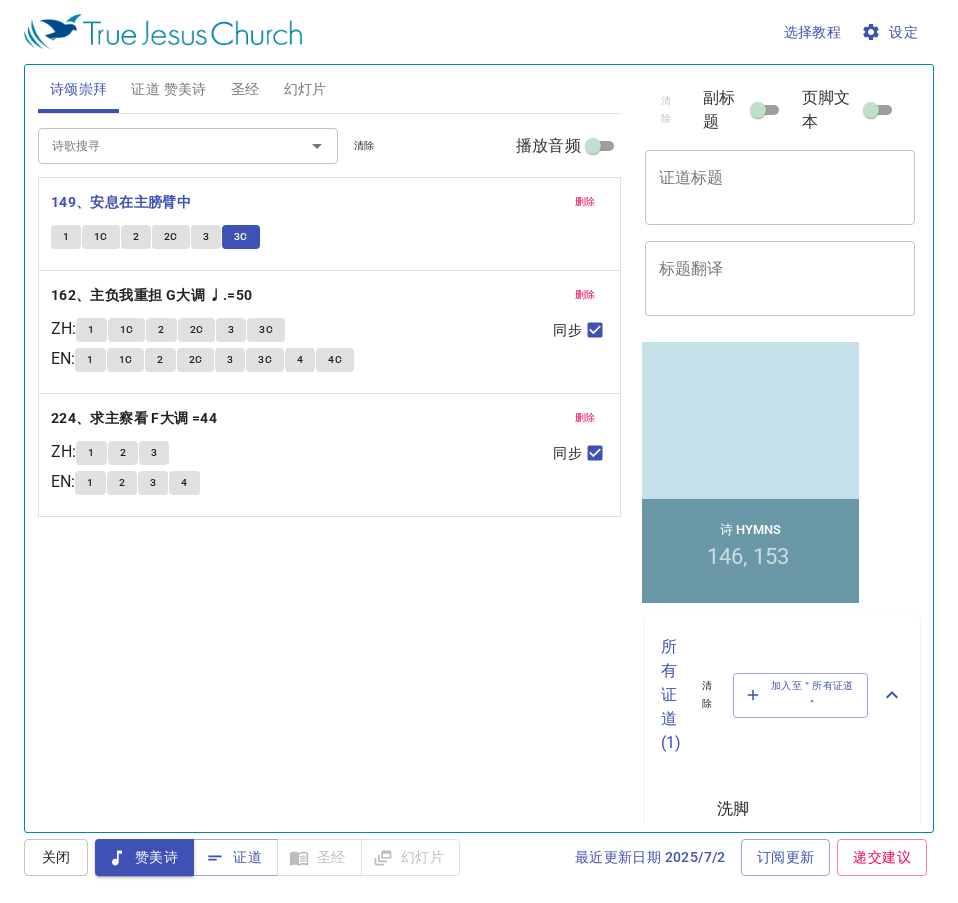 click on "x 证道标题" at bounding box center (780, 187) 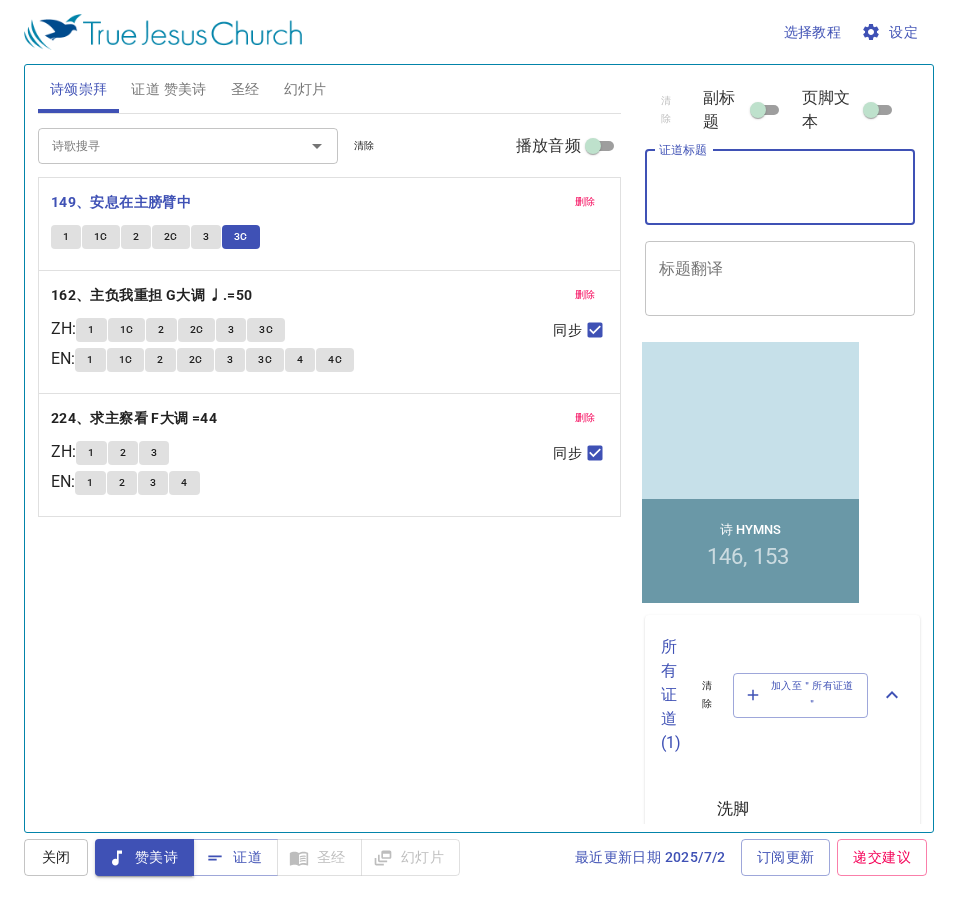 click on "1" at bounding box center (91, 330) 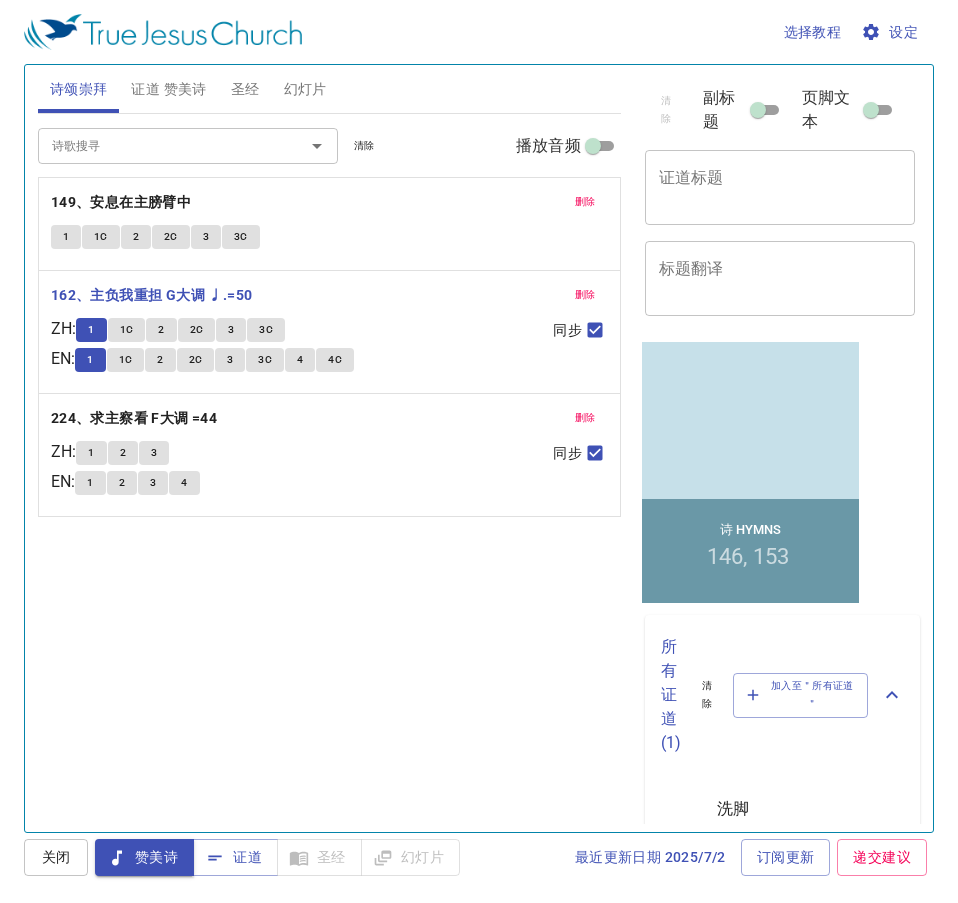click on "证道标题" at bounding box center [780, 187] 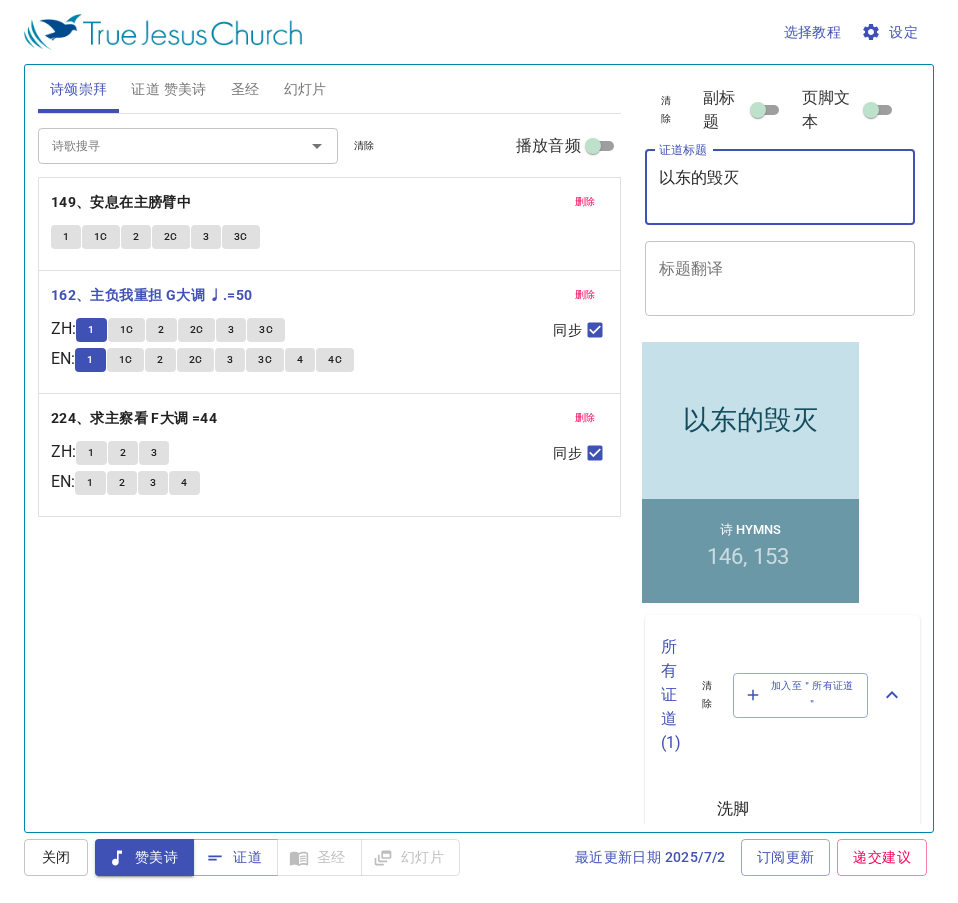 type on "以东的毁灭" 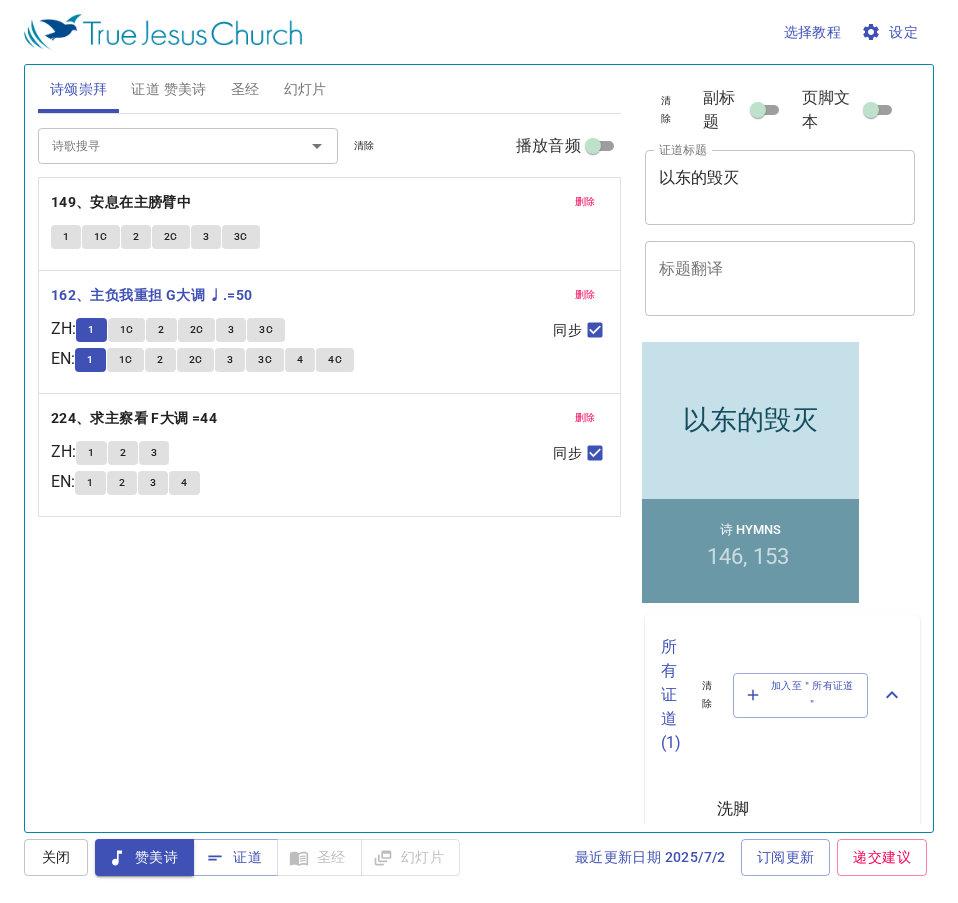 click on "诗歌搜寻 诗歌搜寻   清除 播放音频 删除 149、安息在主膀臂中   1 1C 2 2C 3 3C 删除 162、主负我重担 G大调 ♩.=50   ZH :   1 1C 2 2C 3 3C EN :   1 1C 2 2C 3 3C 4 4C 同步 删除 224、求主察看 F大调 =44   ZH :   1 2 3 EN :   1 2 3 4 同步" at bounding box center [329, 464] 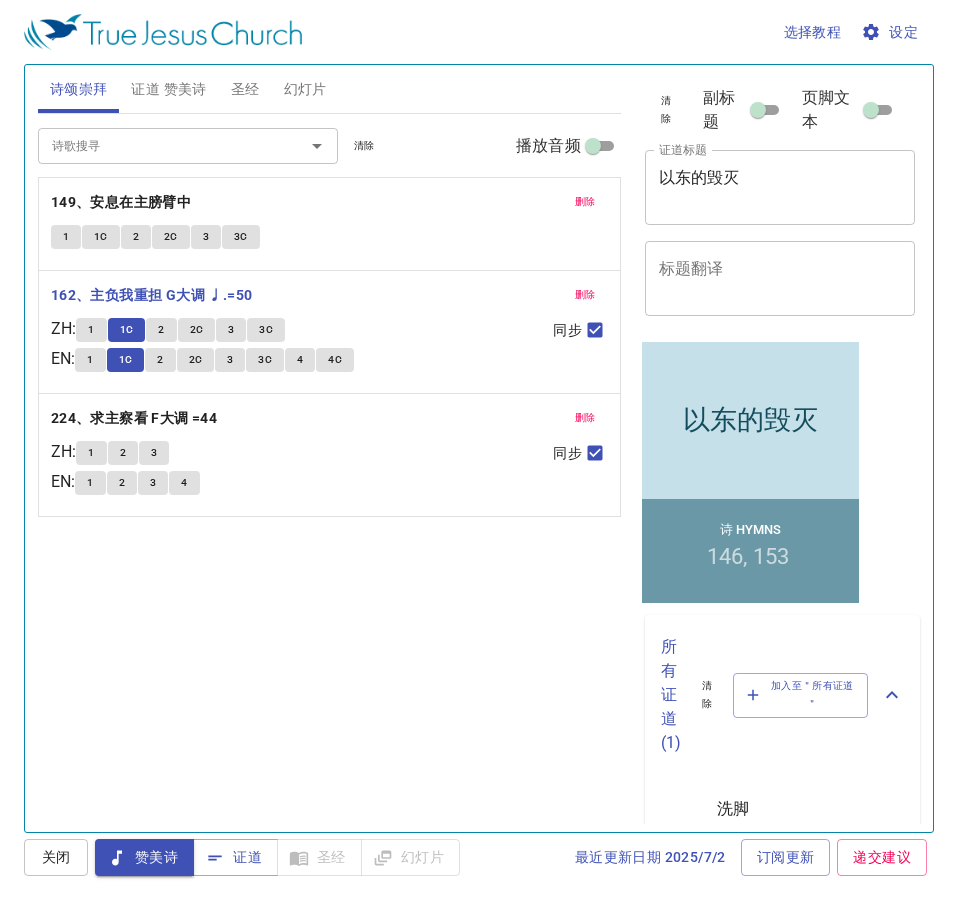 click on "1 2 3" at bounding box center (306, 455) 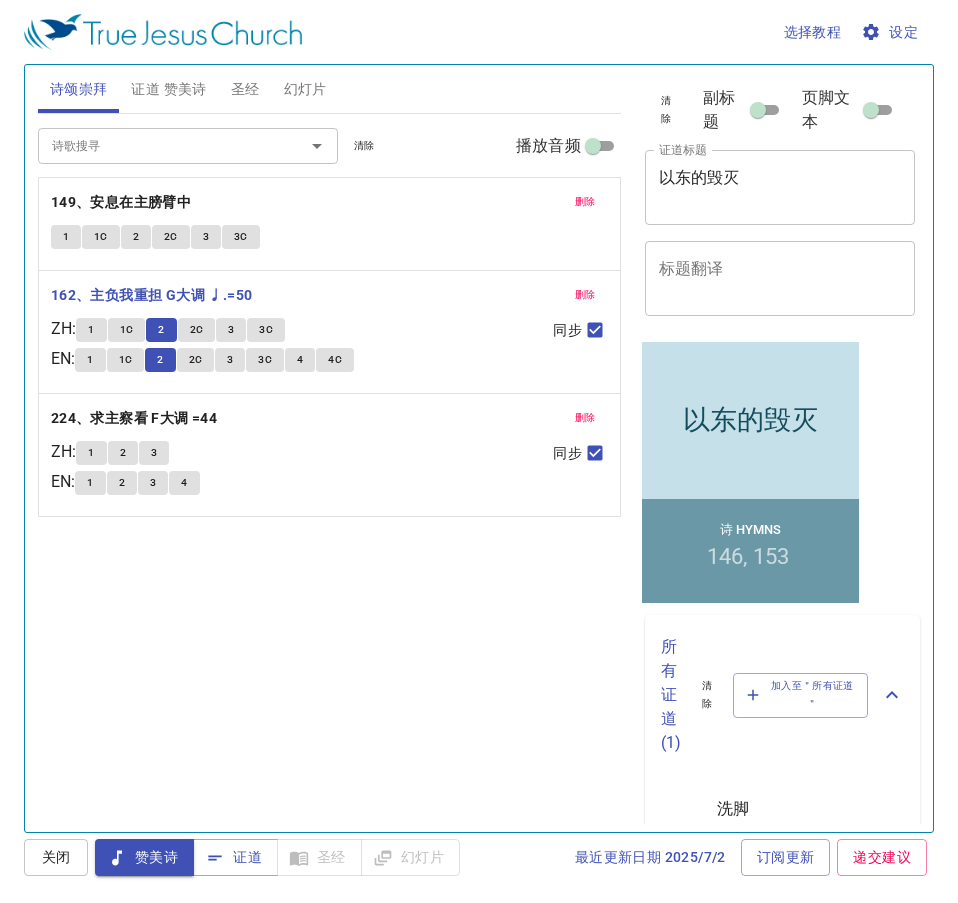type 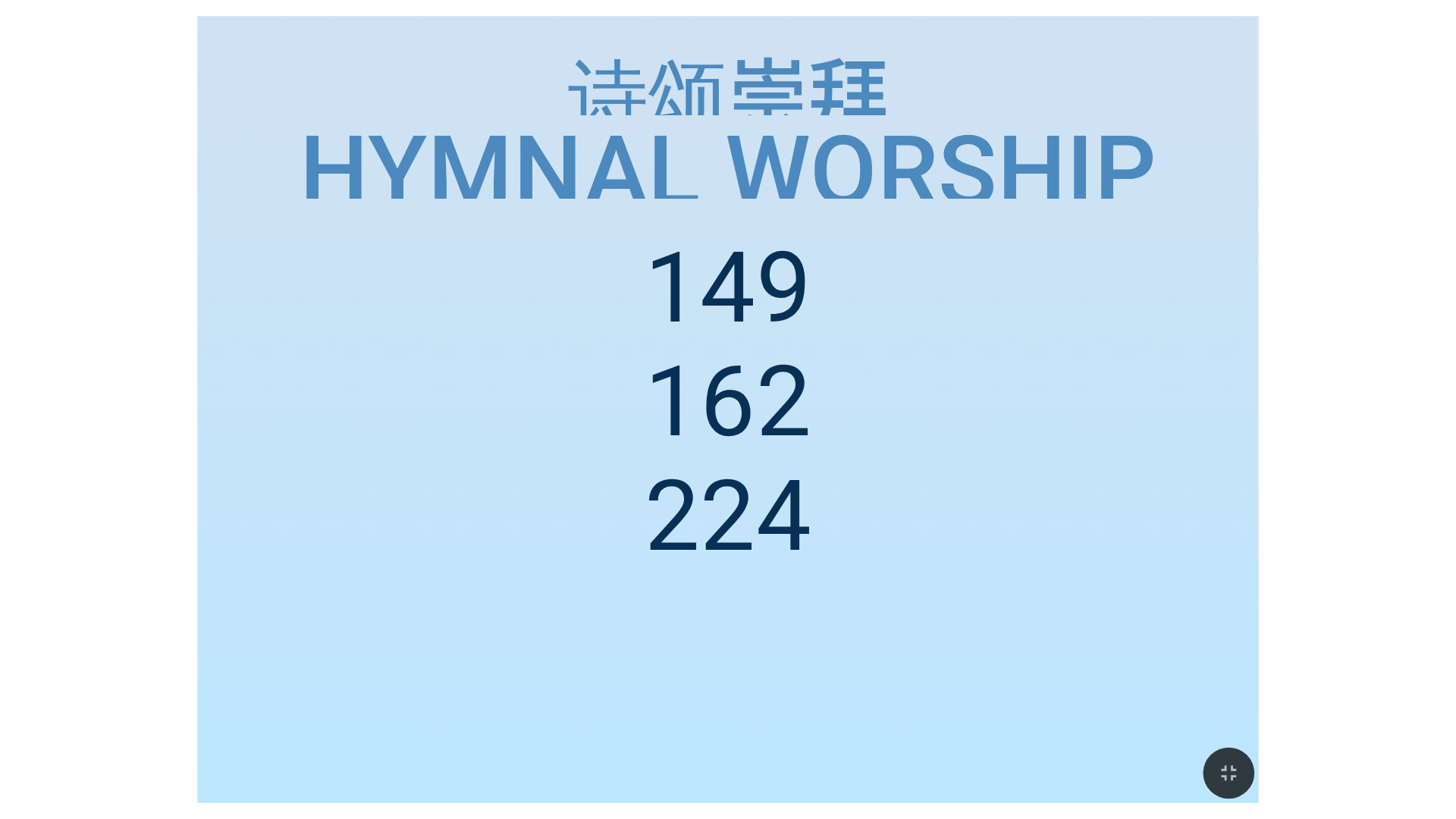 scroll, scrollTop: 0, scrollLeft: 0, axis: both 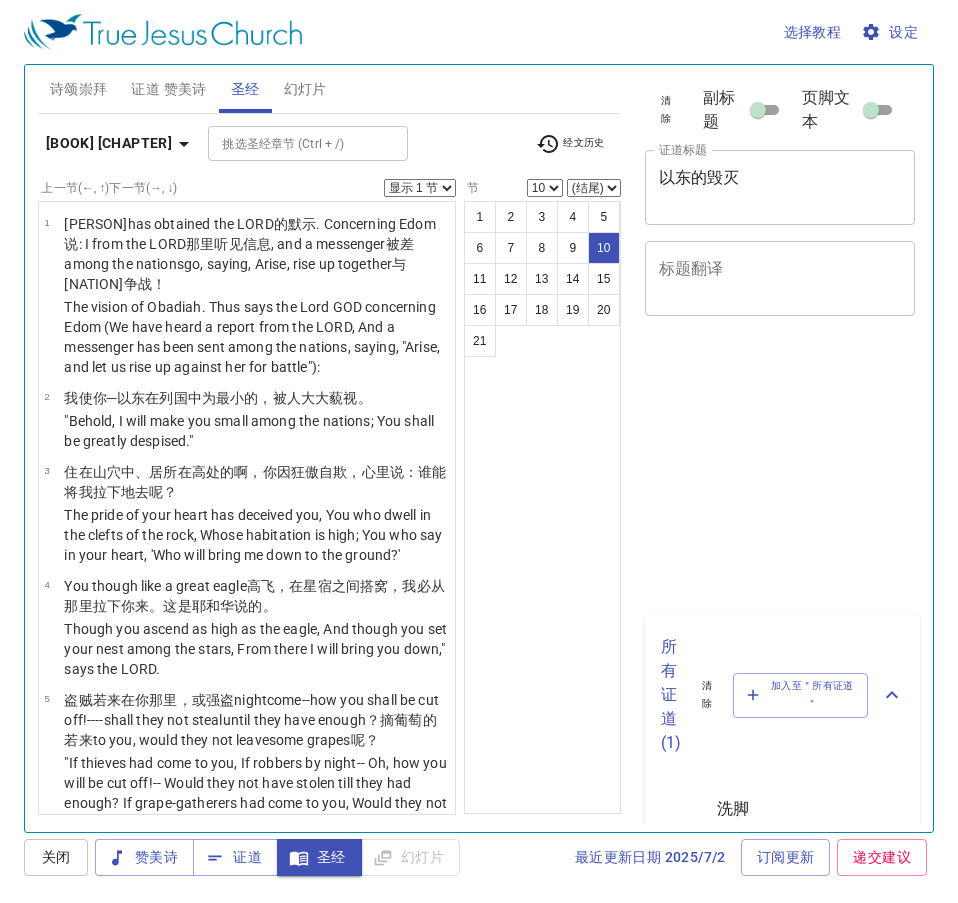 select on "10" 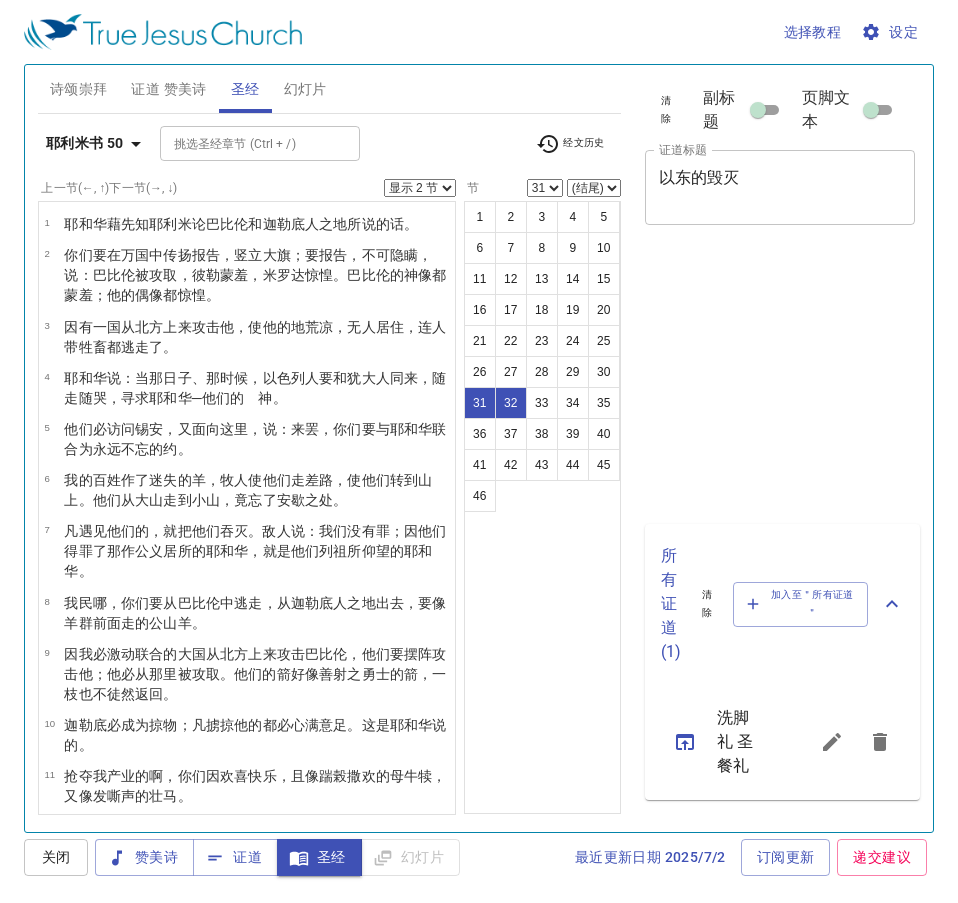 select on "2" 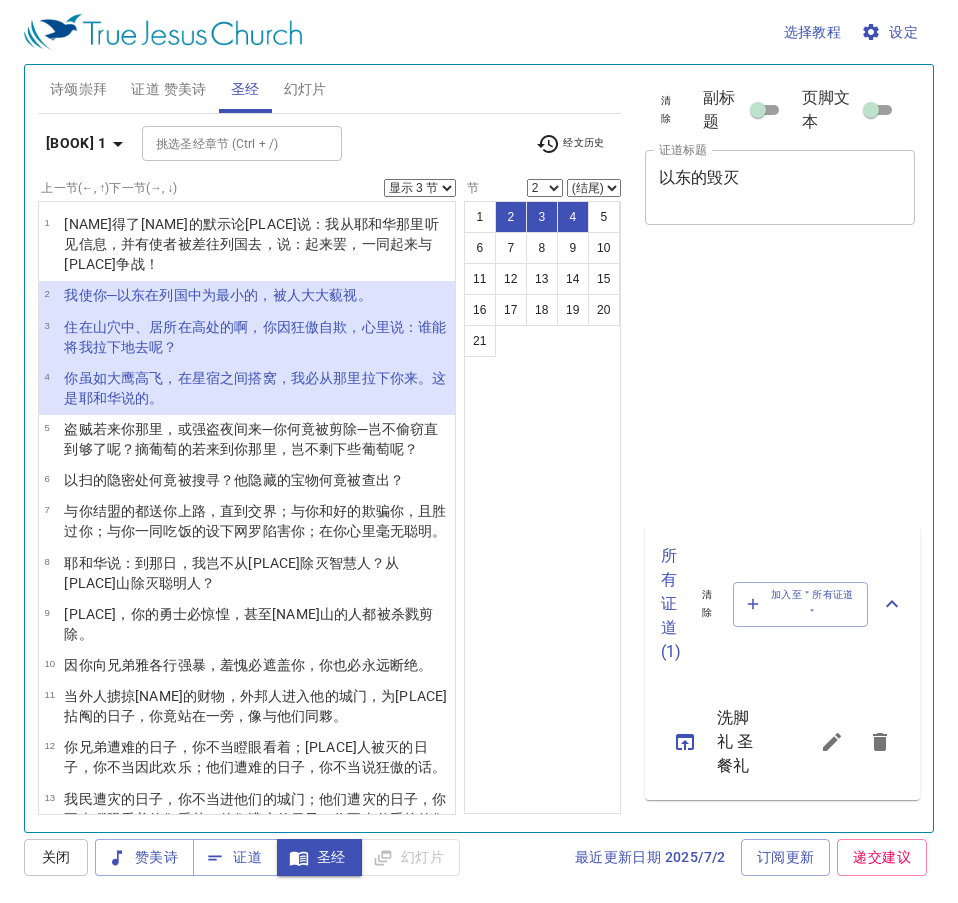 select on "3" 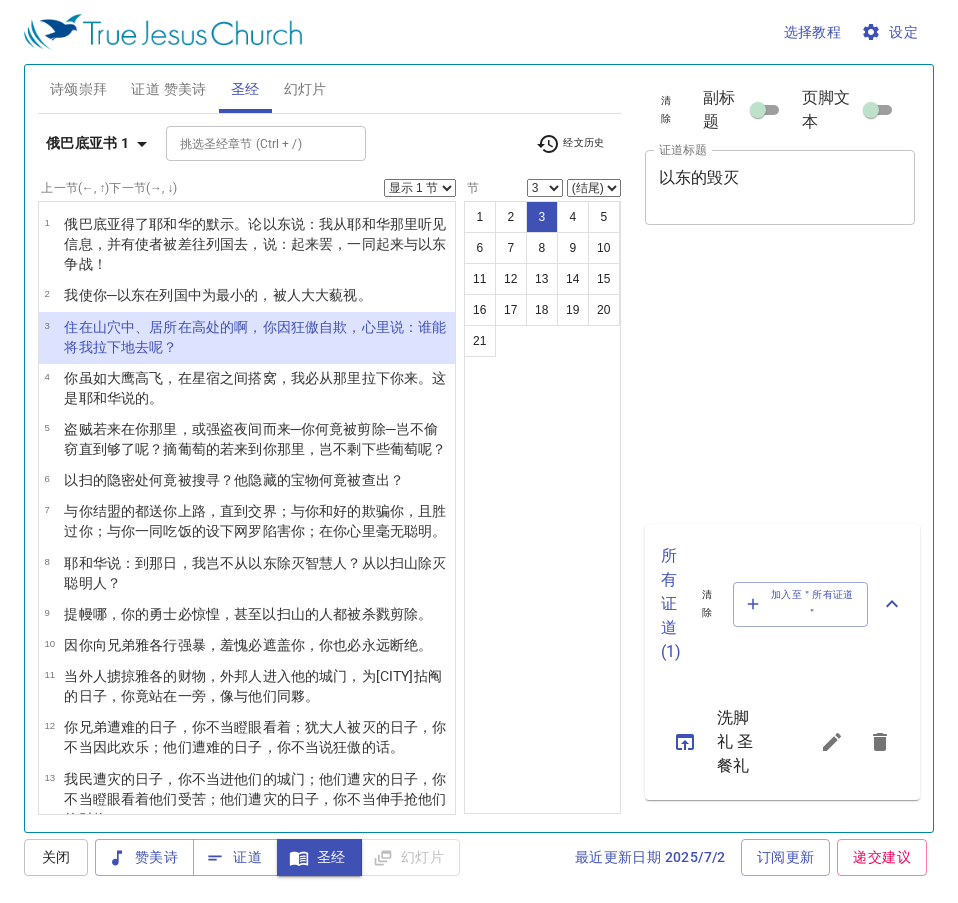 select on "3" 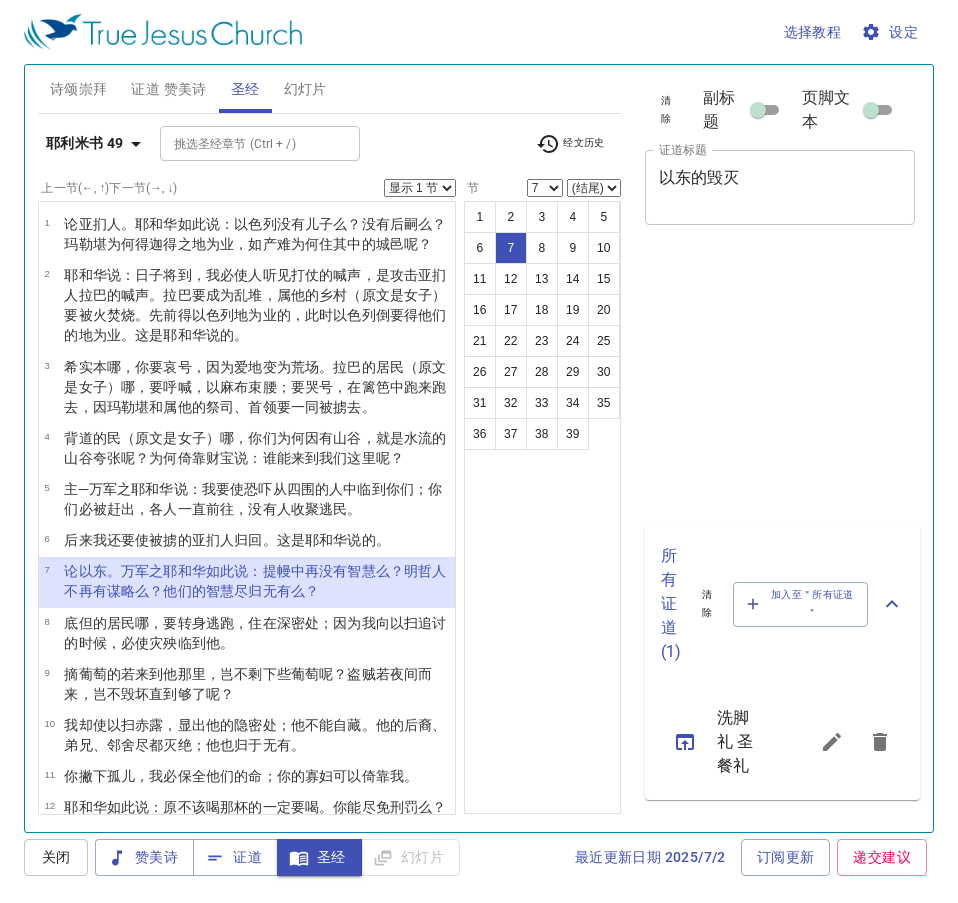 select on "7" 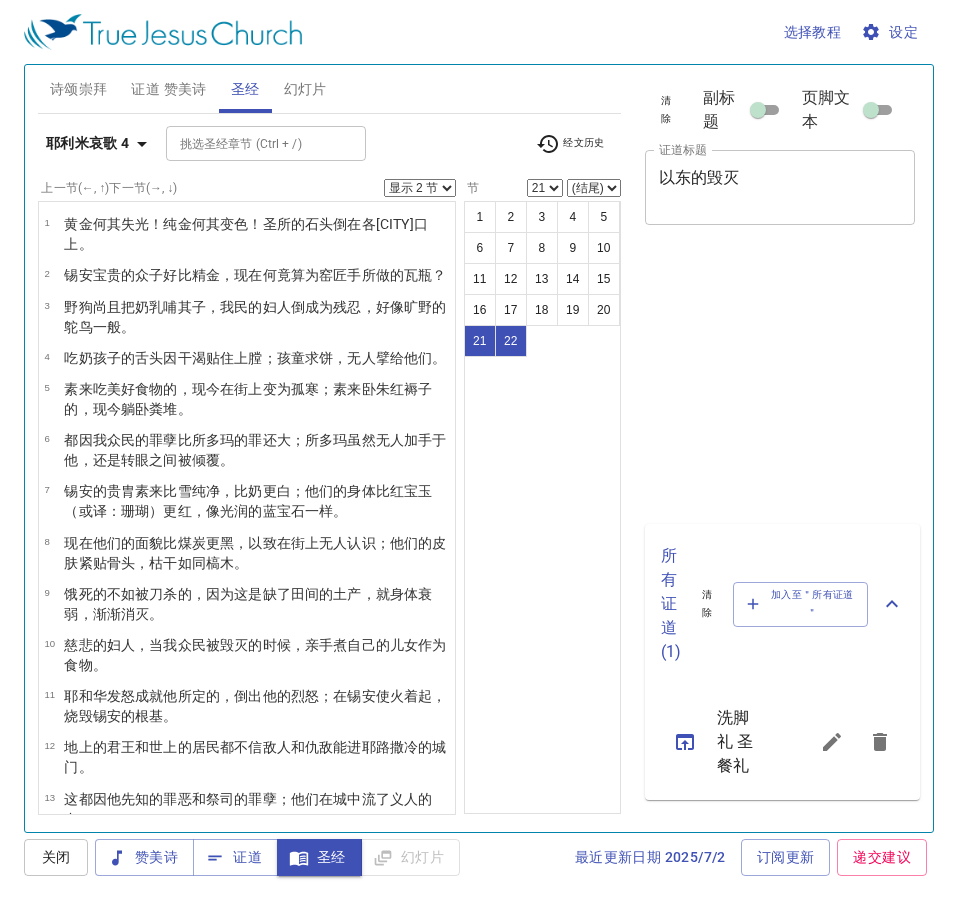 select on "2" 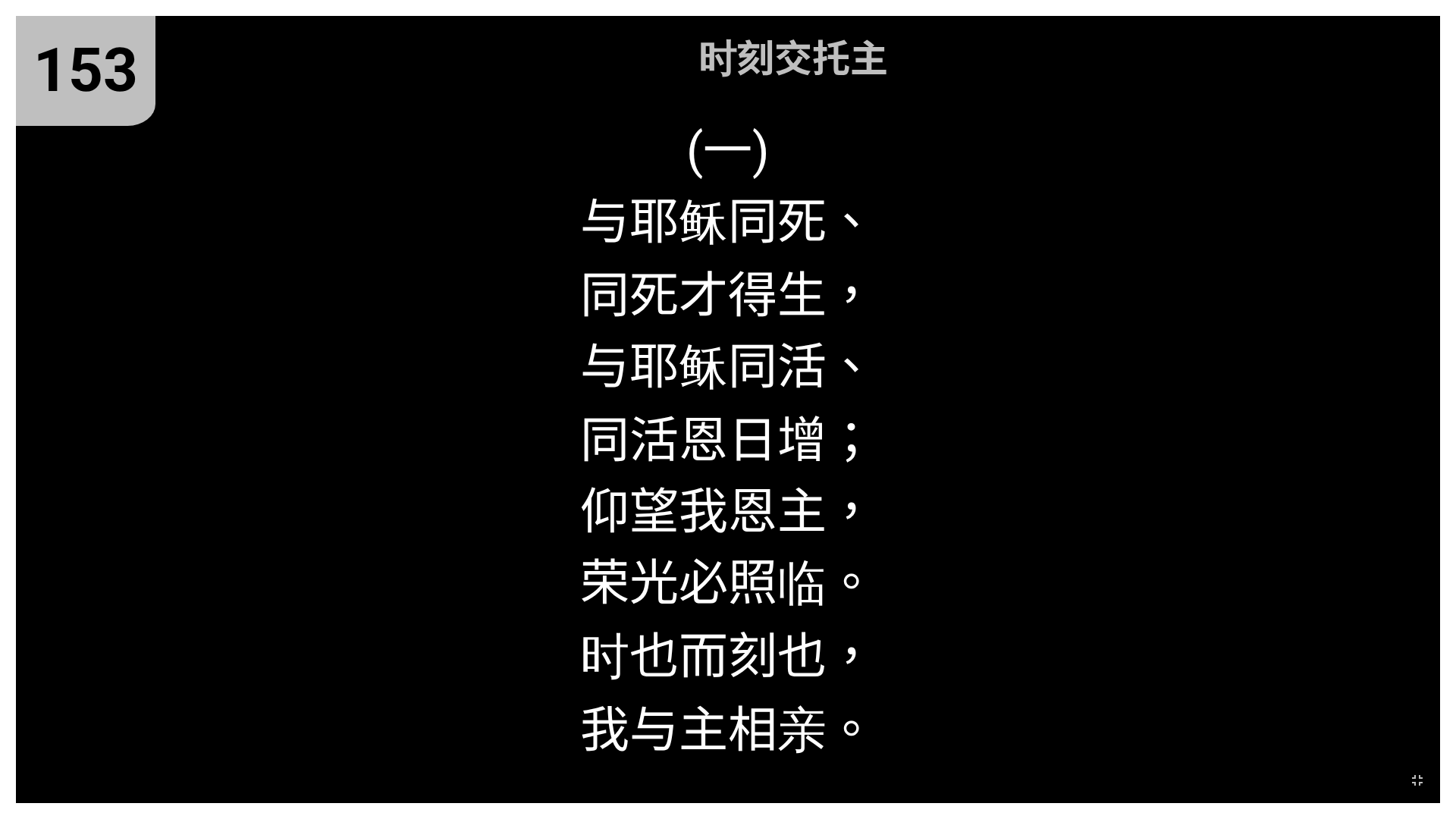 scroll, scrollTop: 0, scrollLeft: 0, axis: both 